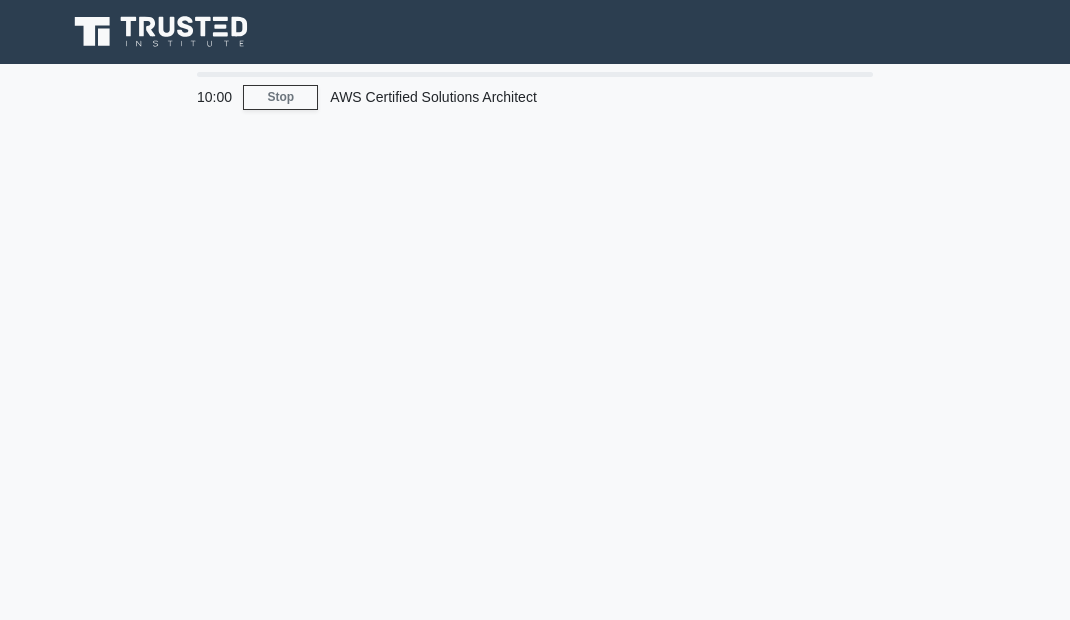 scroll, scrollTop: 0, scrollLeft: 0, axis: both 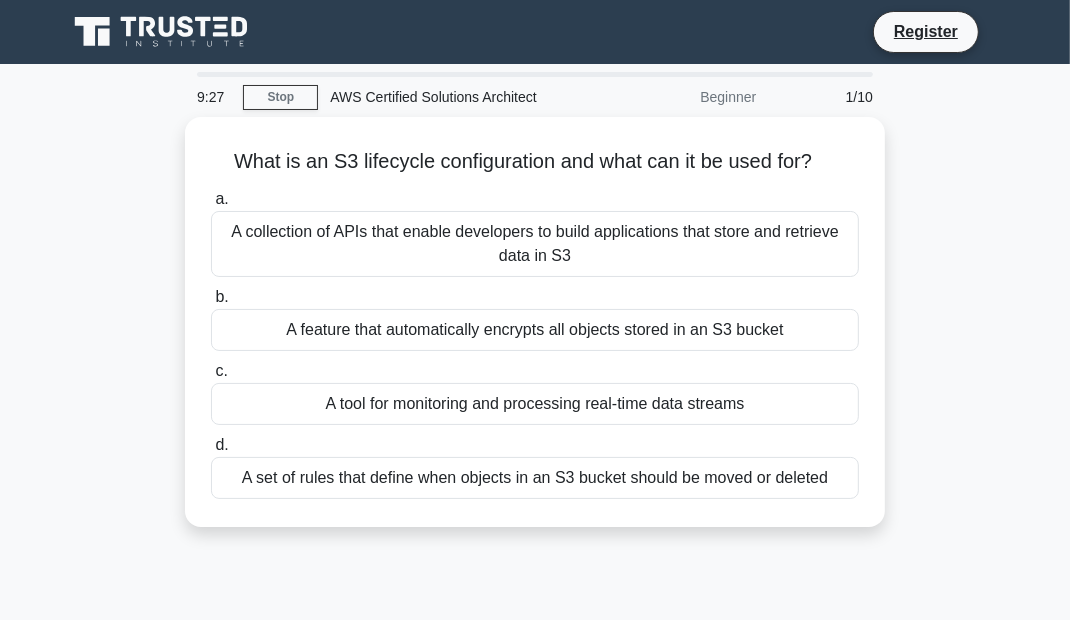 click on "A collection of APIs that enable developers to build applications that store and retrieve data in S3" at bounding box center [535, 244] 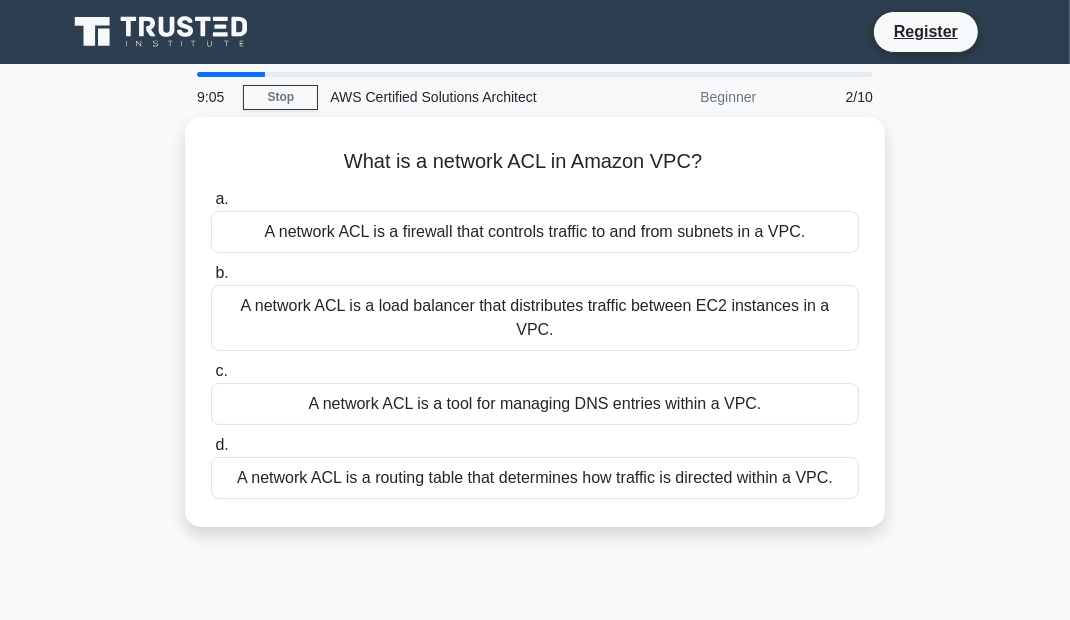 click on "A network ACL is a firewall that controls traffic to and from subnets in a VPC." at bounding box center (535, 232) 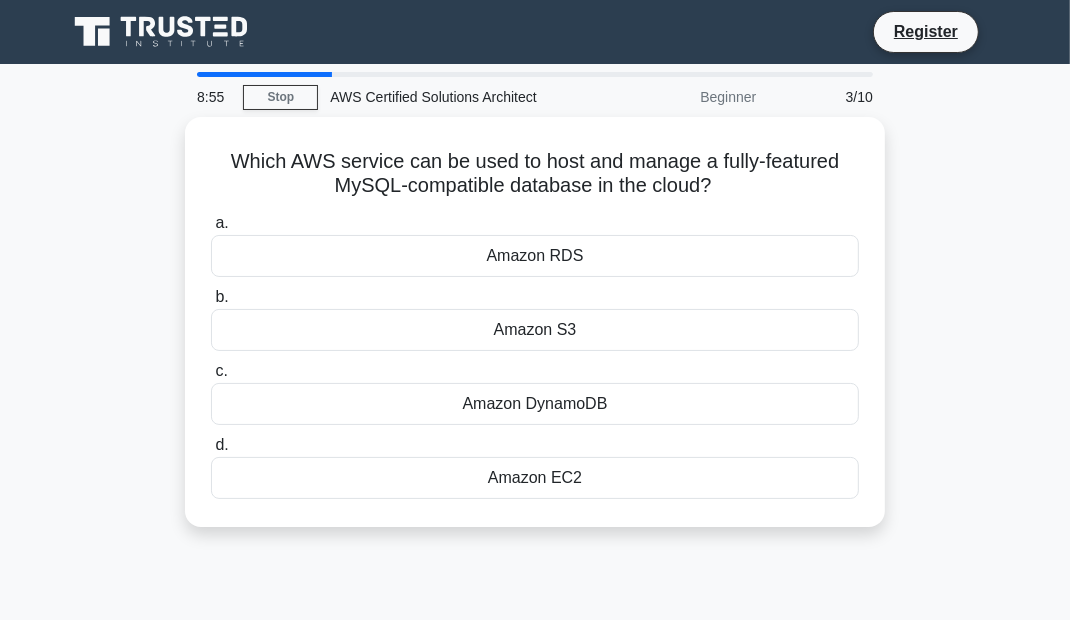 click on "Amazon RDS" at bounding box center [535, 256] 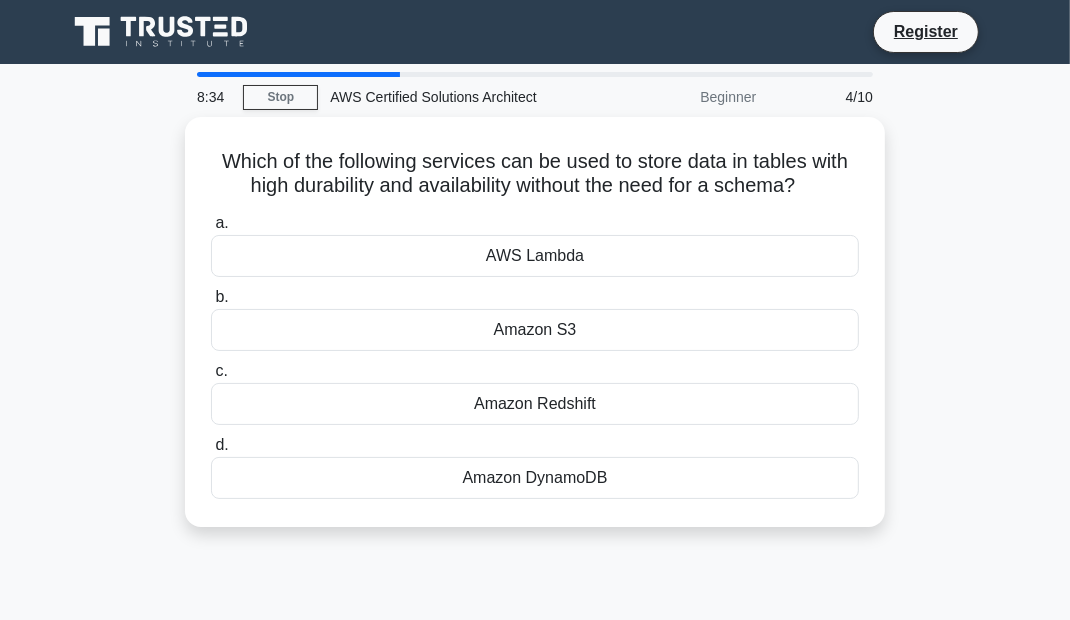 click on "Amazon Redshift" at bounding box center [535, 404] 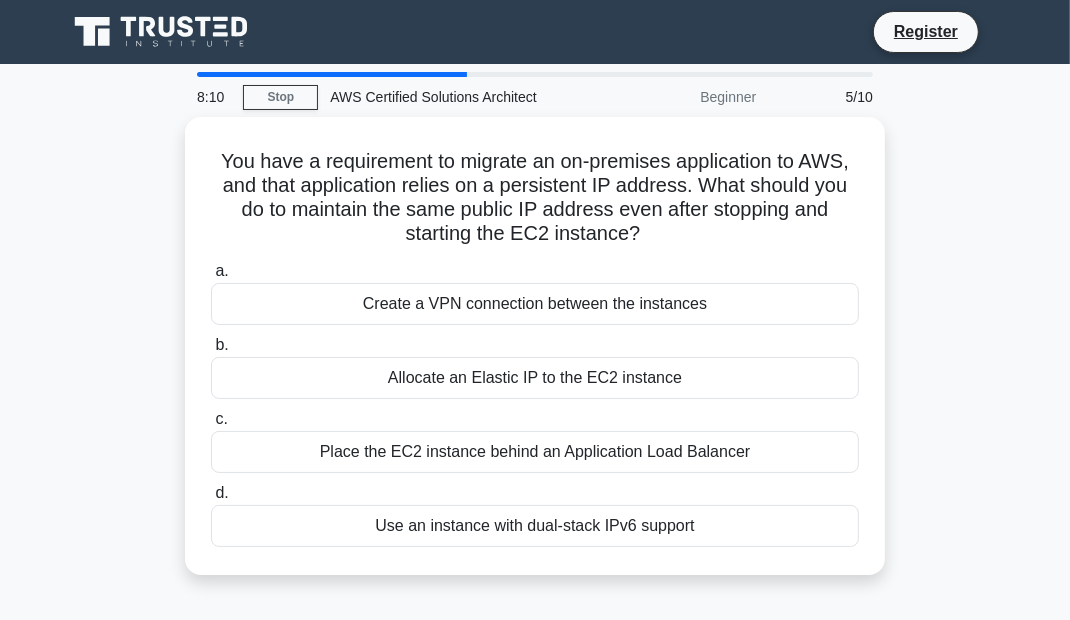 click on "Allocate an Elastic IP to the EC2 instance" at bounding box center [535, 378] 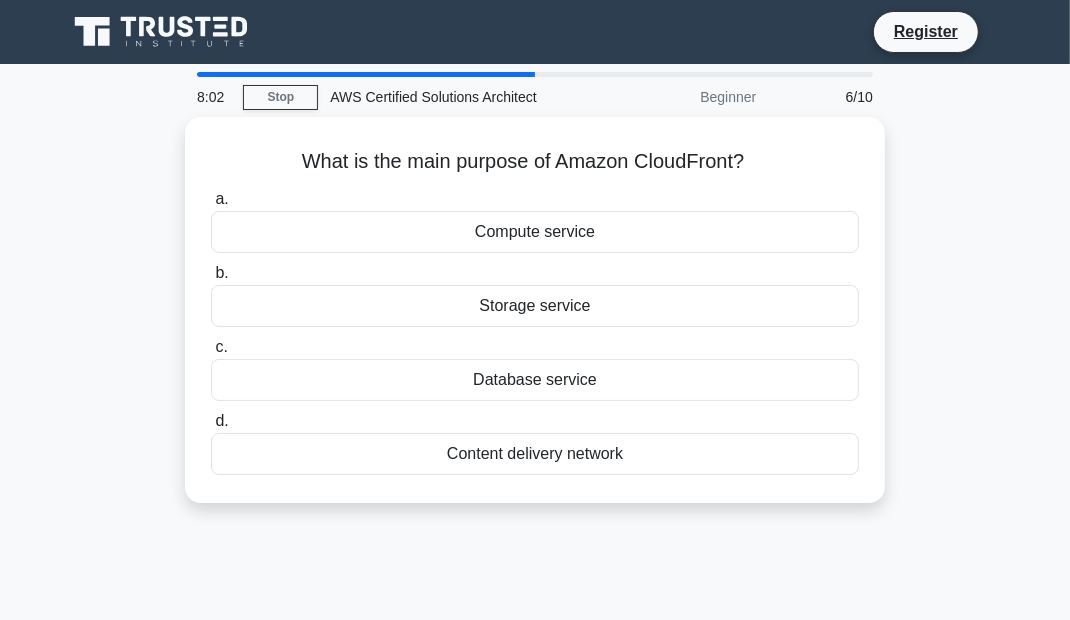click on "Content delivery network" at bounding box center (535, 454) 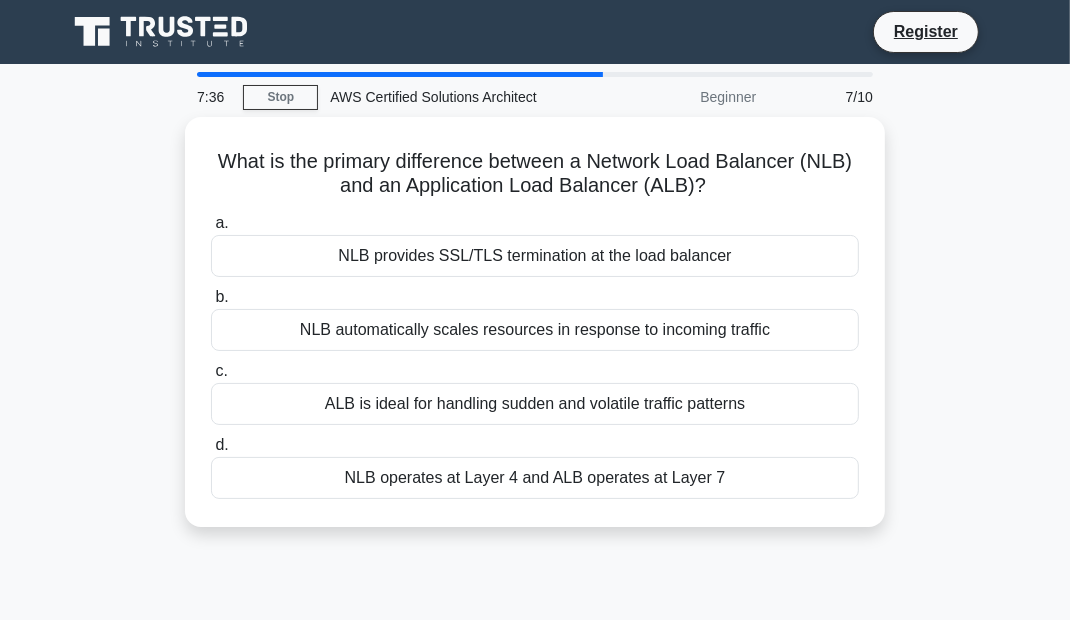 click on "NLB operates at Layer 4 and ALB operates at Layer 7" at bounding box center [535, 478] 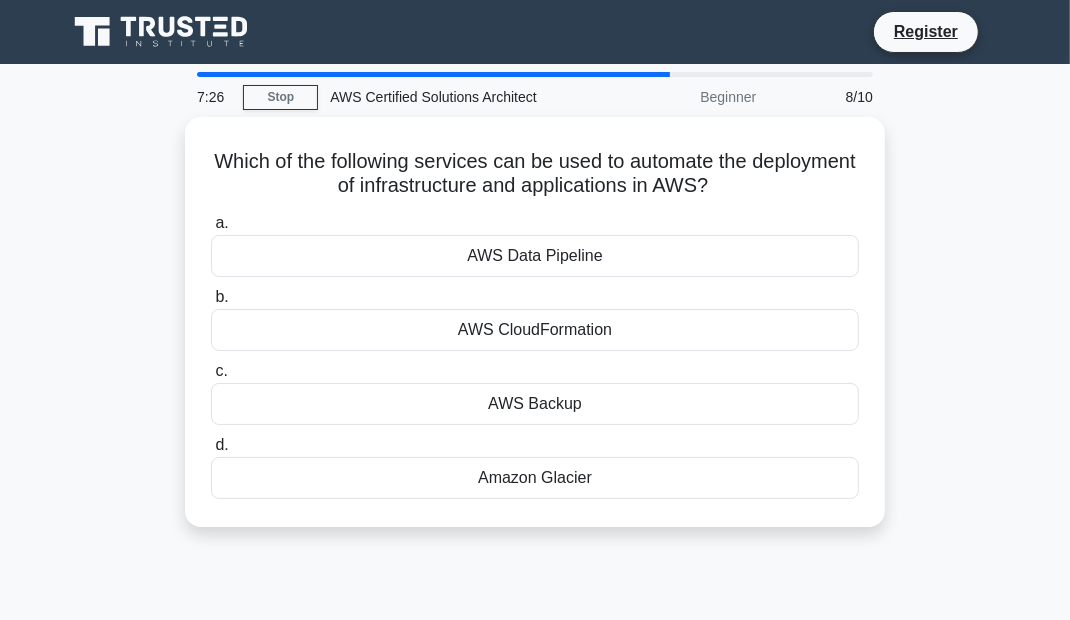 click on "AWS CloudFormation" at bounding box center (535, 330) 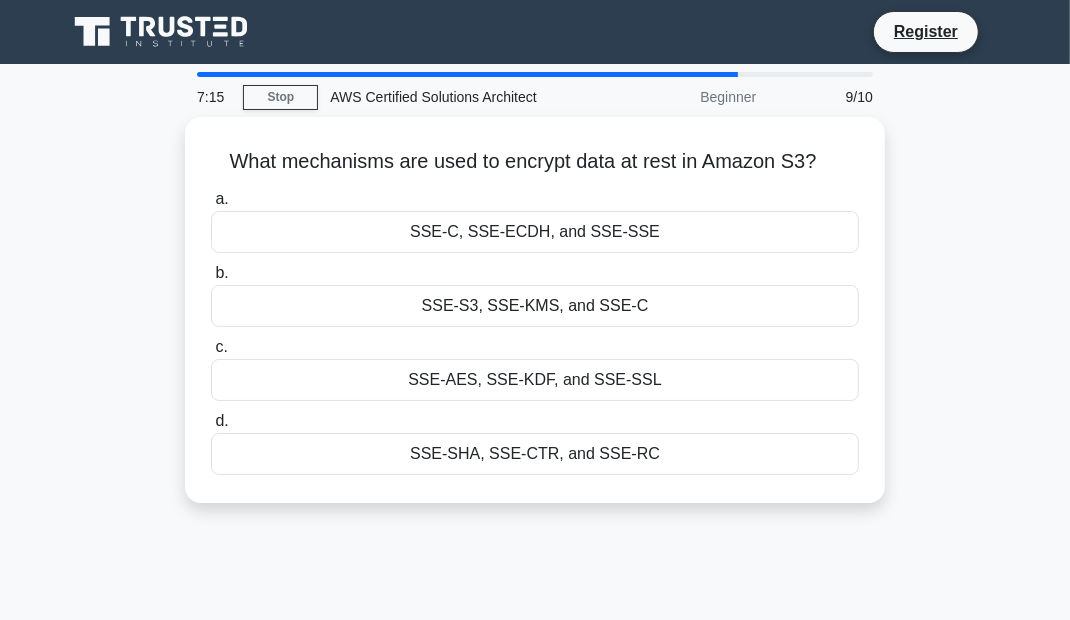 click on "SSE-S3, SSE-KMS, and SSE-C" at bounding box center [535, 306] 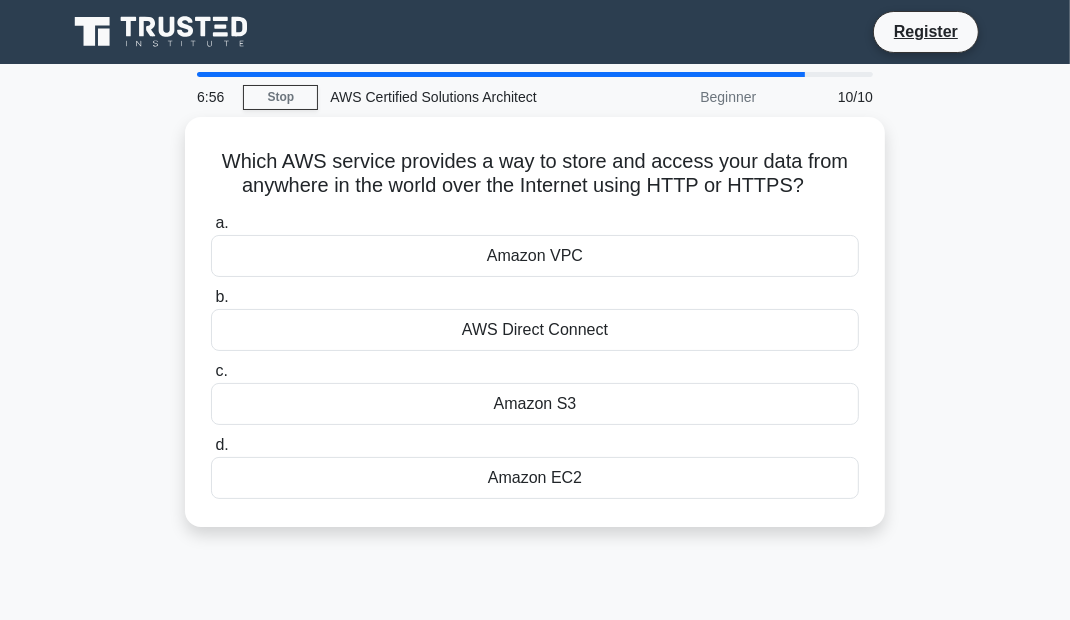click on "Amazon EC2" at bounding box center (535, 478) 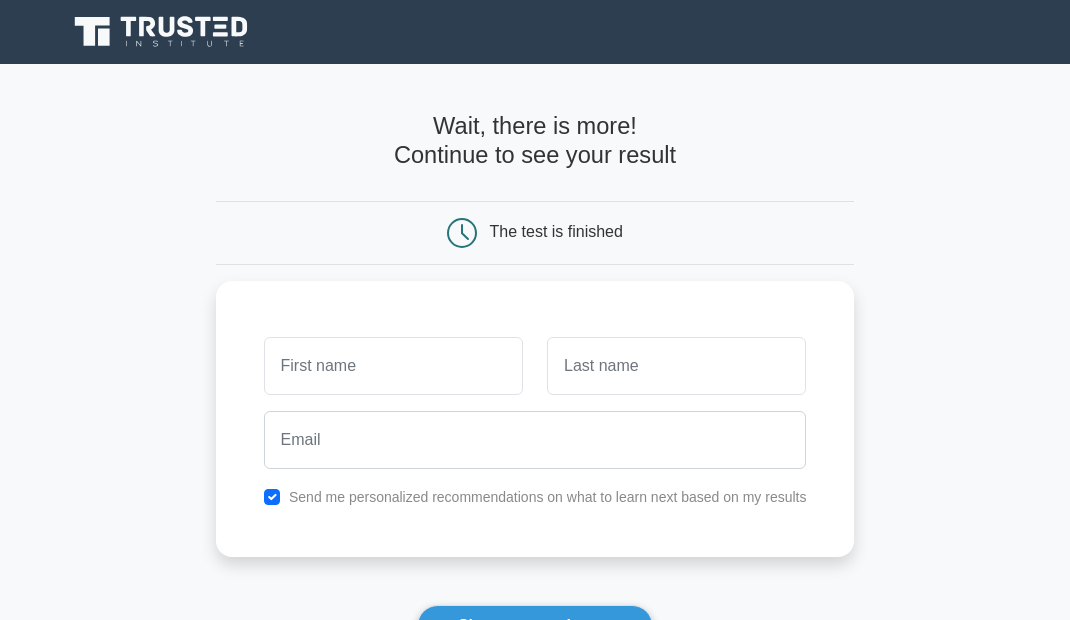scroll, scrollTop: 0, scrollLeft: 0, axis: both 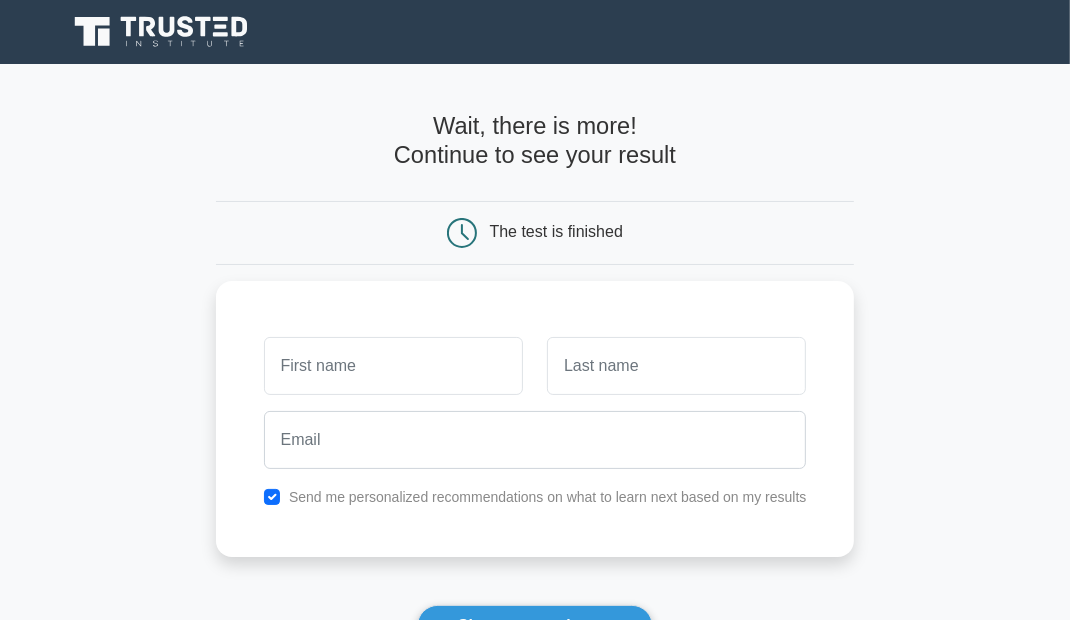 click at bounding box center (393, 366) 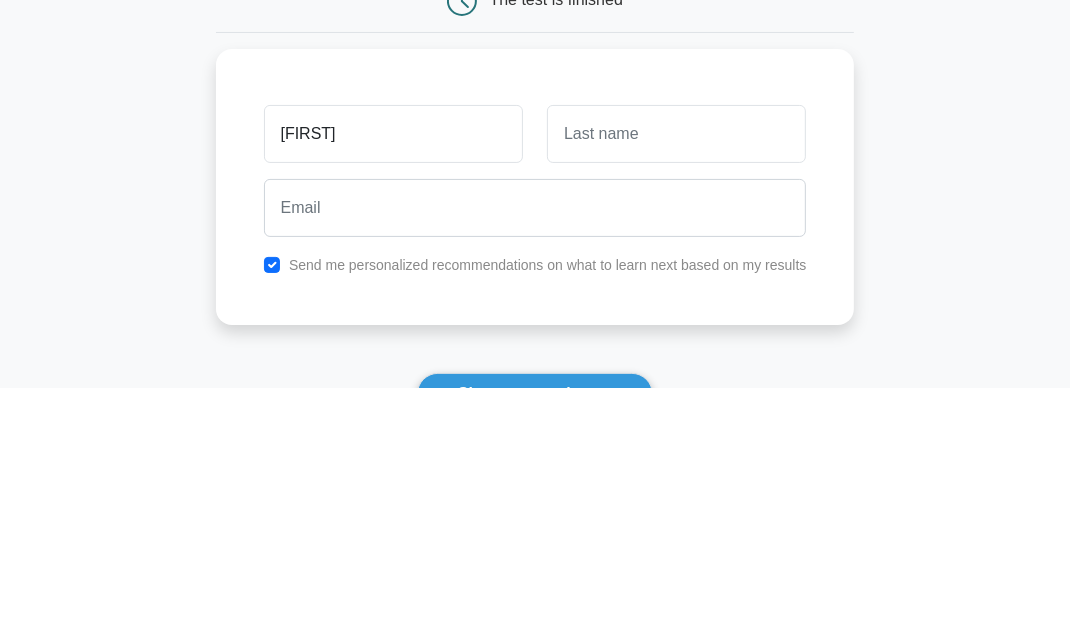 type on "[FIRST]" 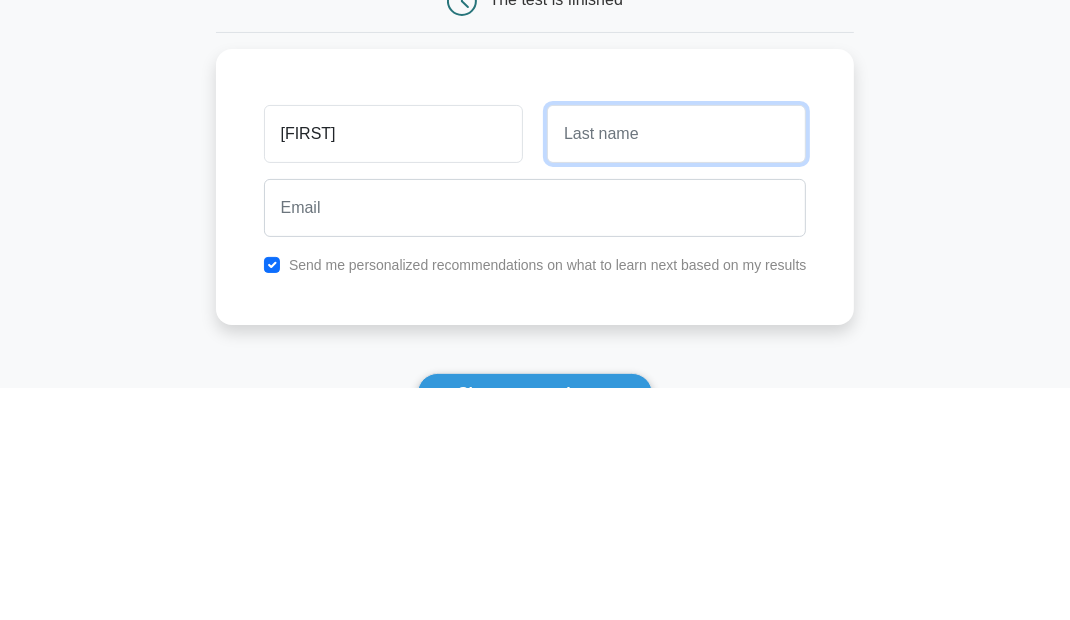 click at bounding box center [676, 366] 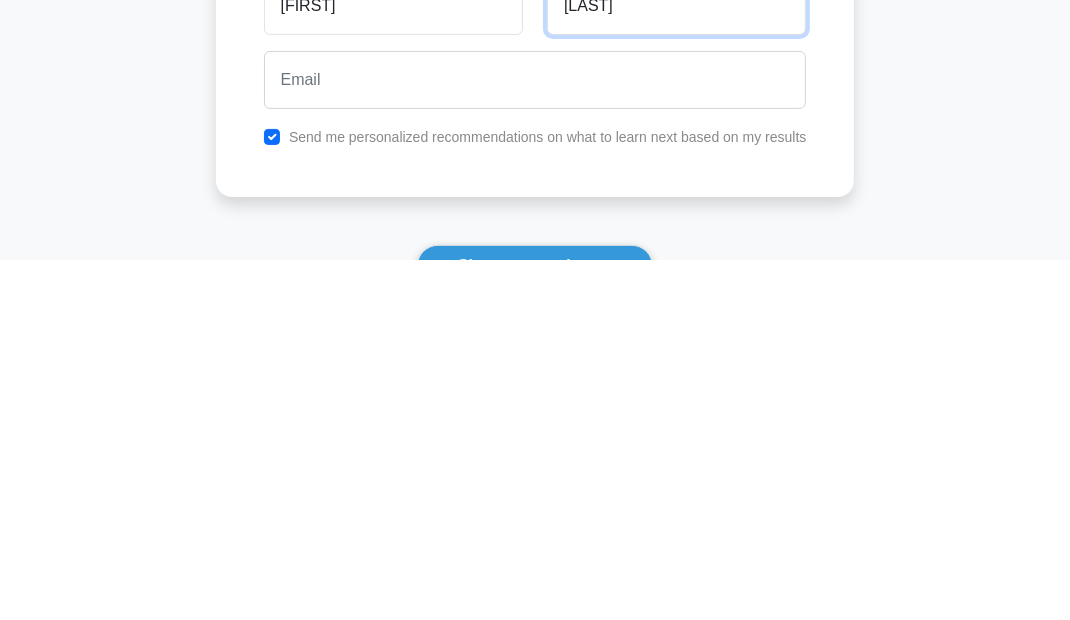 type on "[LAST]" 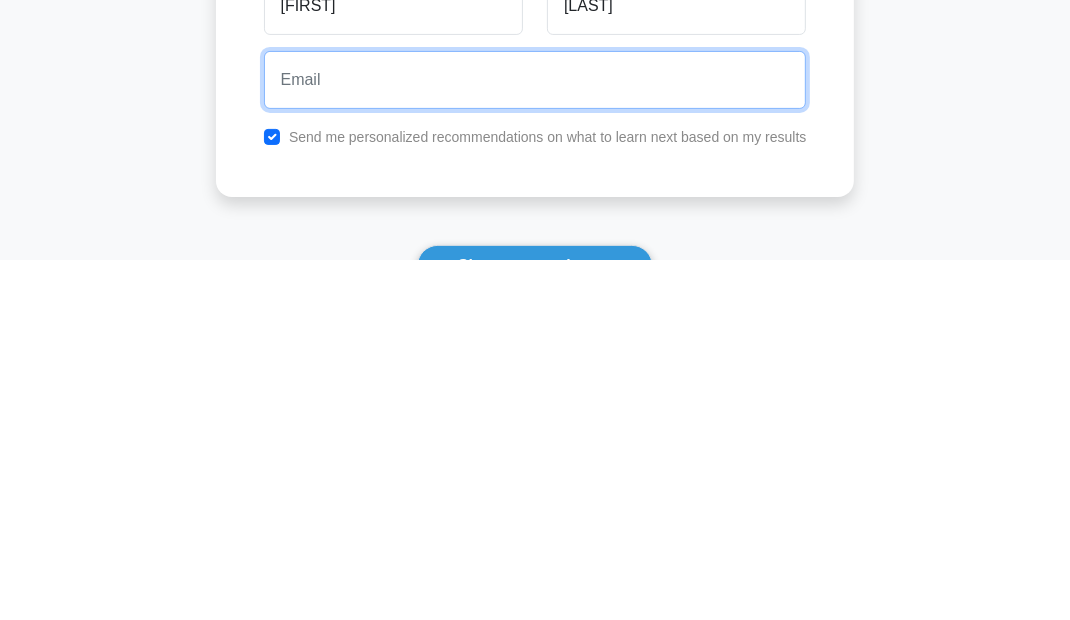 click at bounding box center [535, 440] 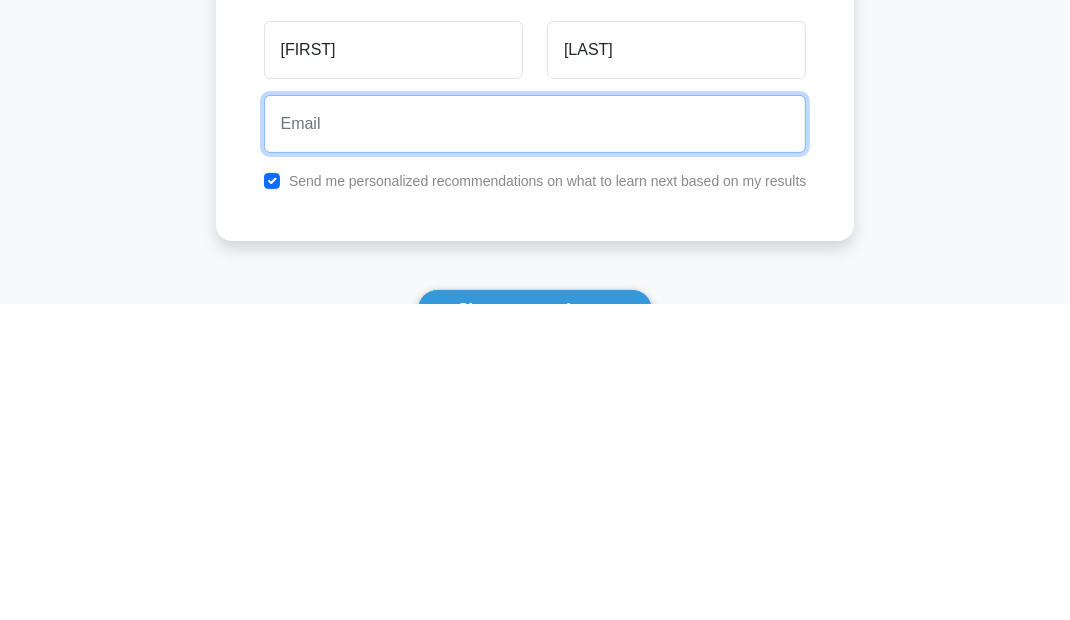 type on "[EMAIL]" 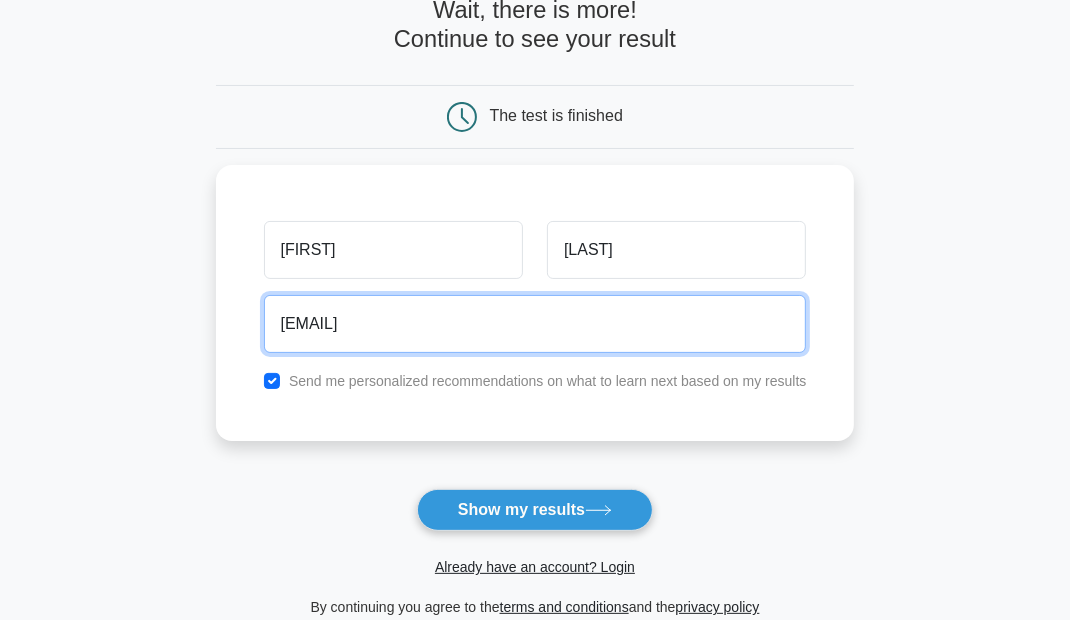 scroll, scrollTop: 118, scrollLeft: 0, axis: vertical 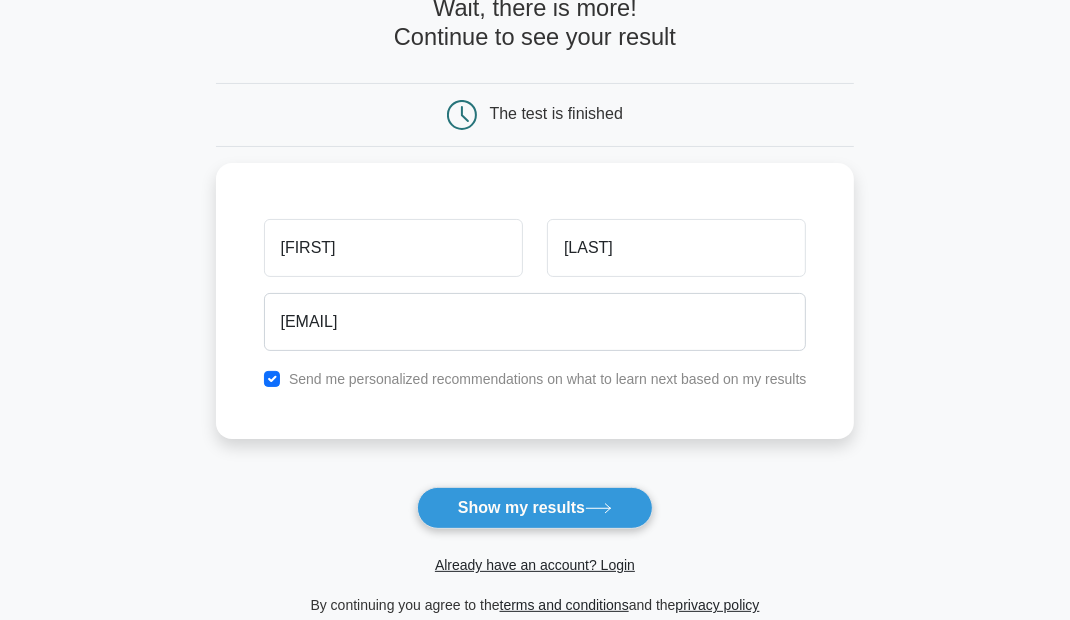 click on "Show my results" at bounding box center (535, 508) 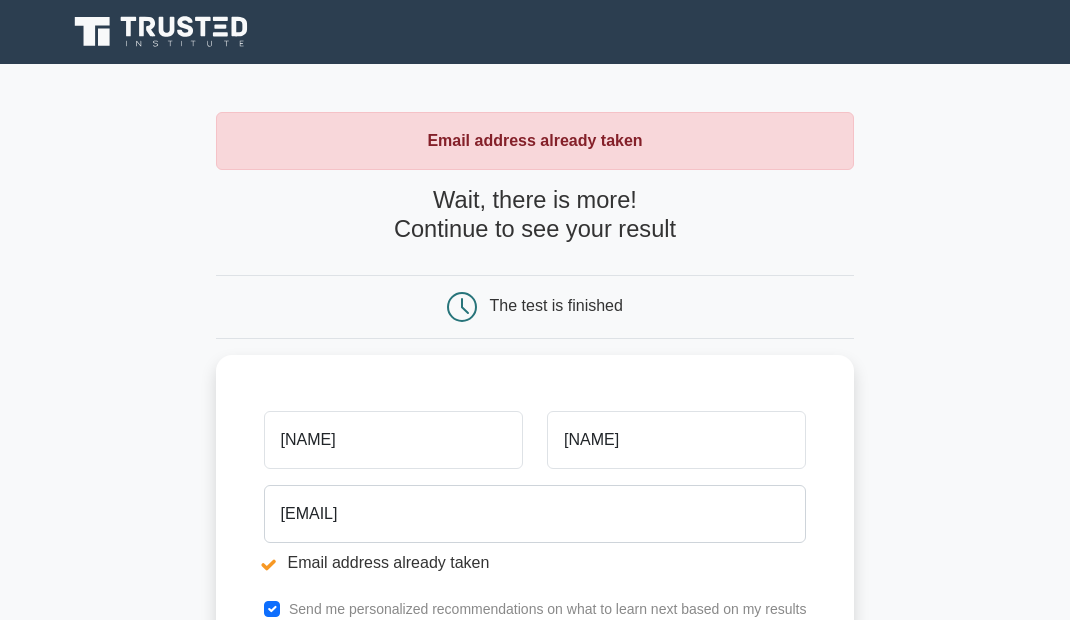 scroll, scrollTop: 0, scrollLeft: 0, axis: both 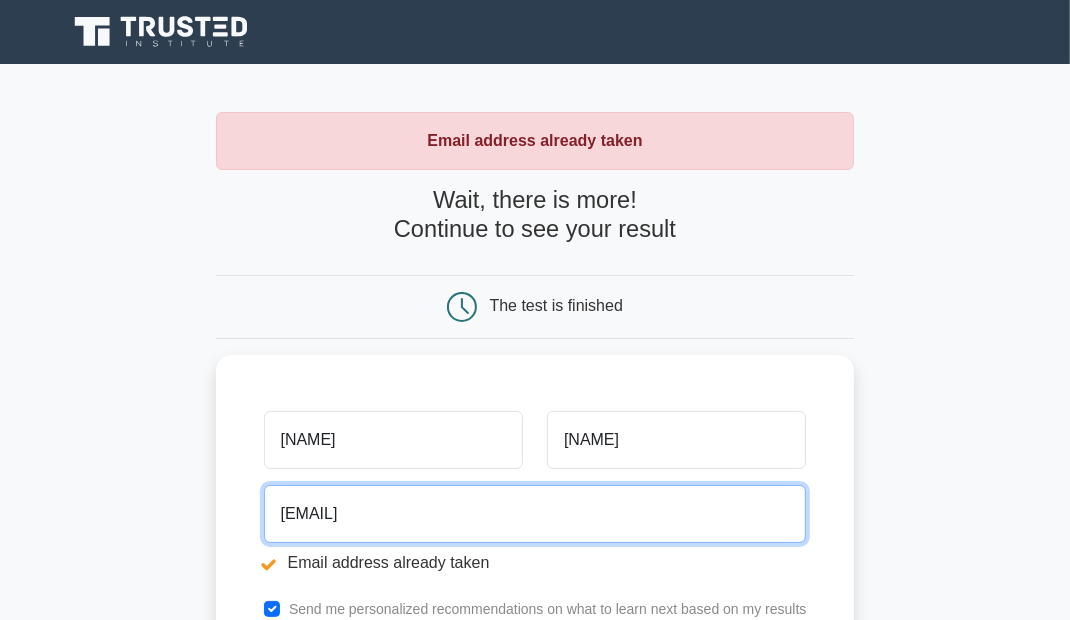 click on "[EMAIL]" at bounding box center [535, 514] 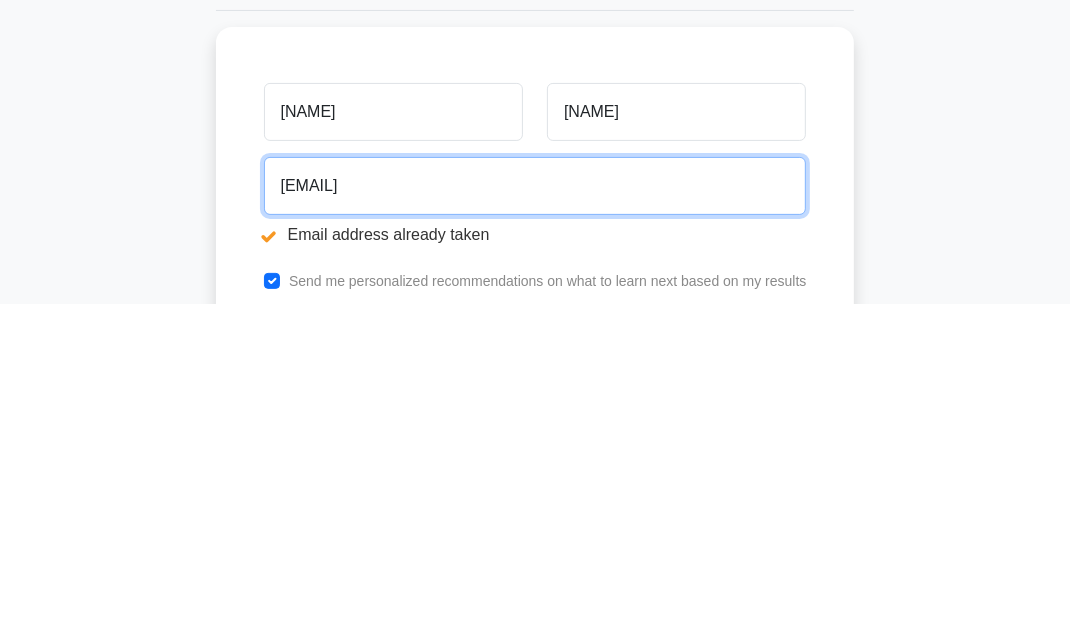 scroll, scrollTop: 40, scrollLeft: 0, axis: vertical 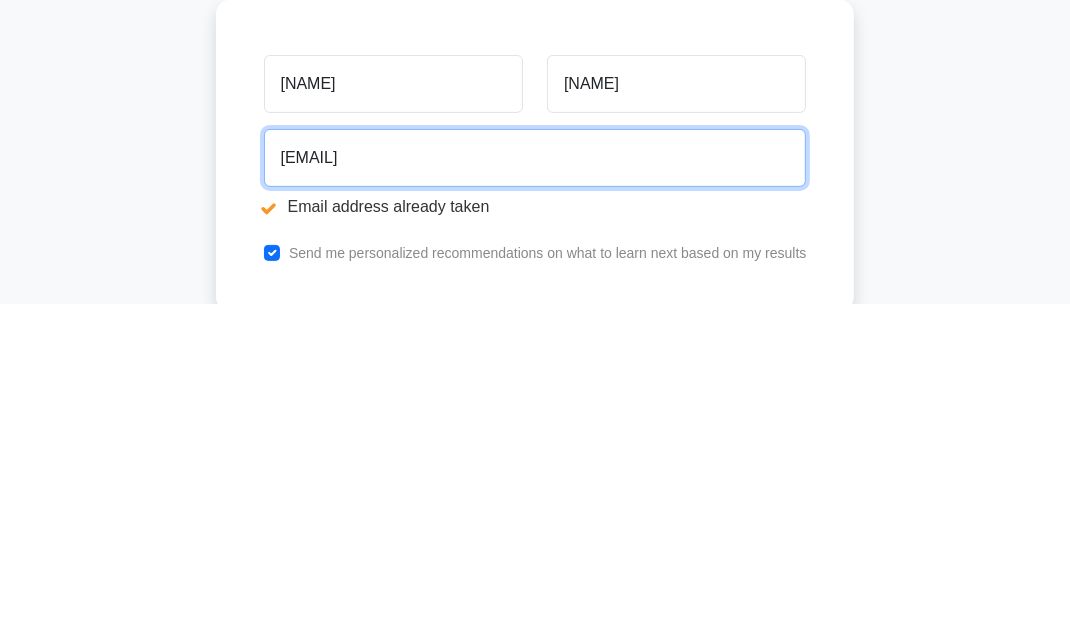 click on "[EMAIL]" at bounding box center (535, 474) 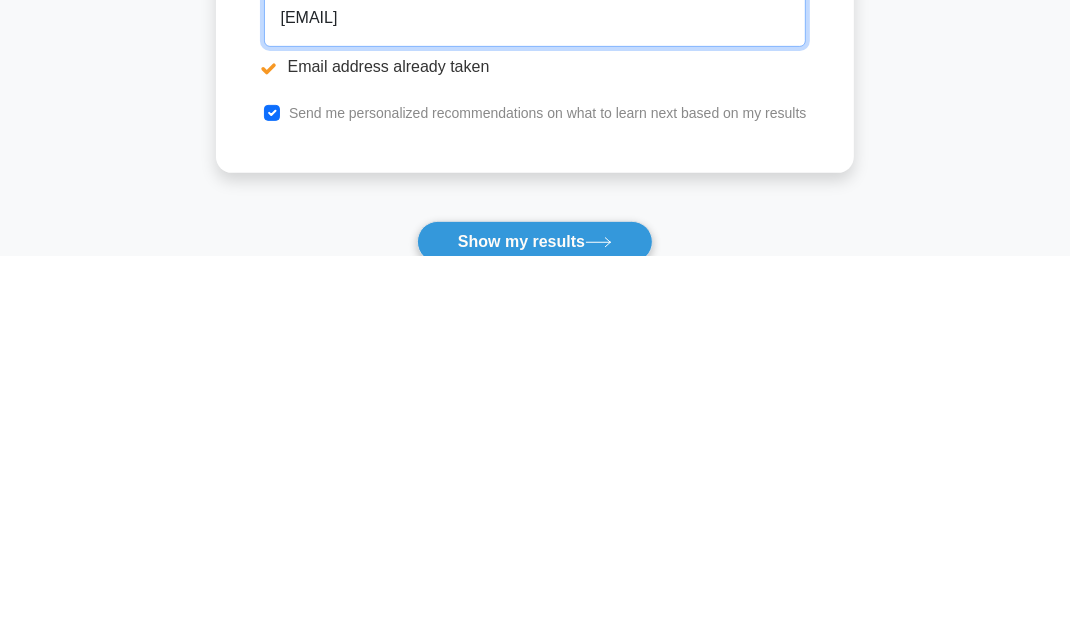 scroll, scrollTop: 136, scrollLeft: 0, axis: vertical 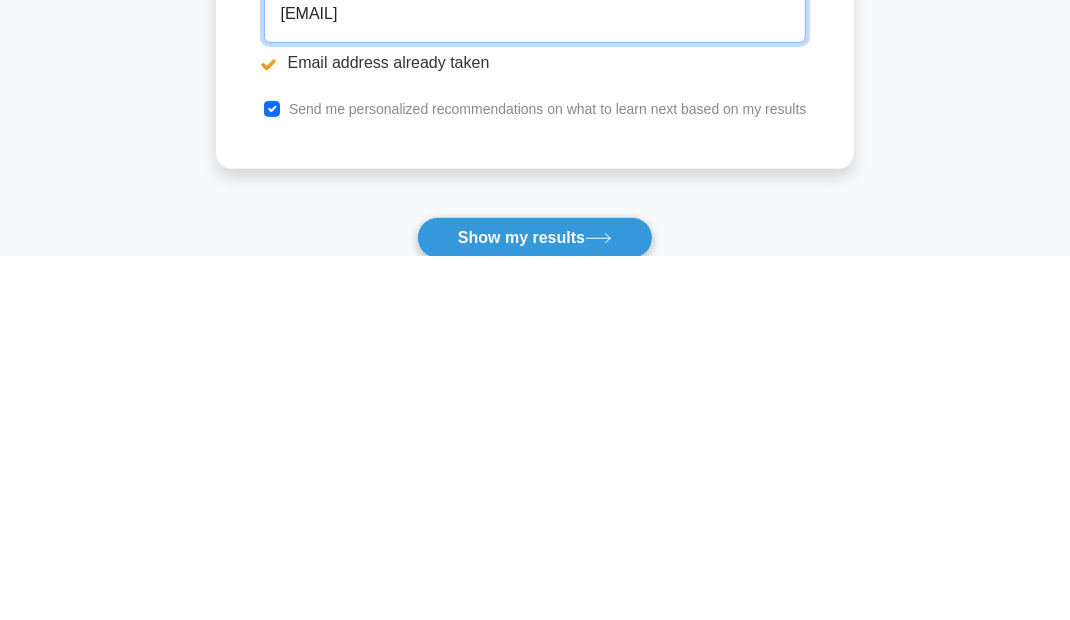 type on "pavanentha1026035@gmail.com" 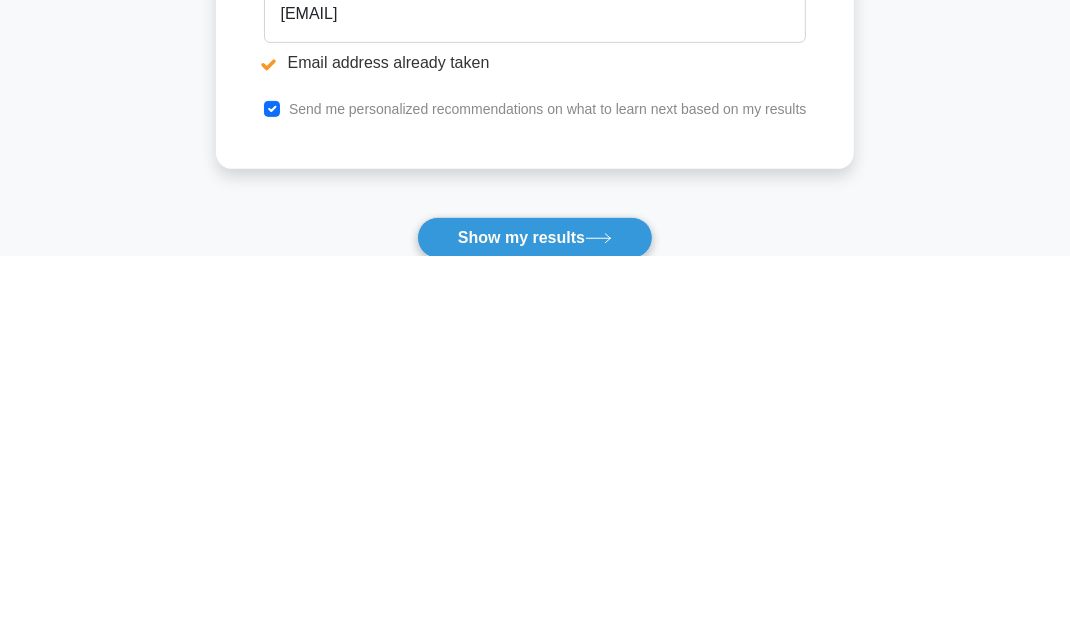 click on "Show my results" at bounding box center (535, 602) 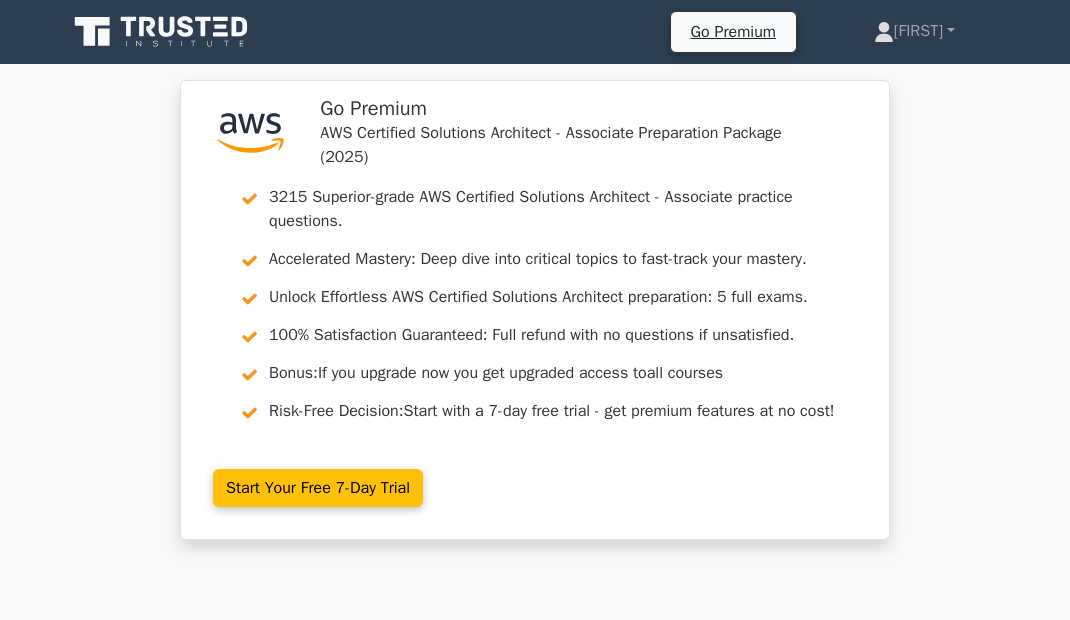 scroll, scrollTop: 0, scrollLeft: 0, axis: both 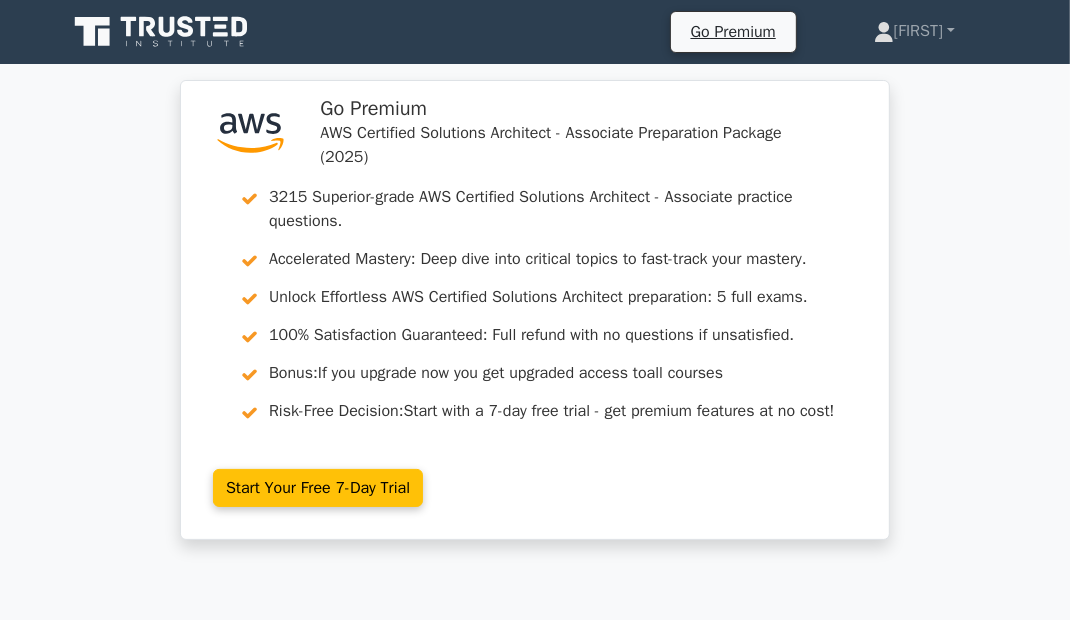 click on "Start Your Free 7-Day Trial" at bounding box center [318, 488] 